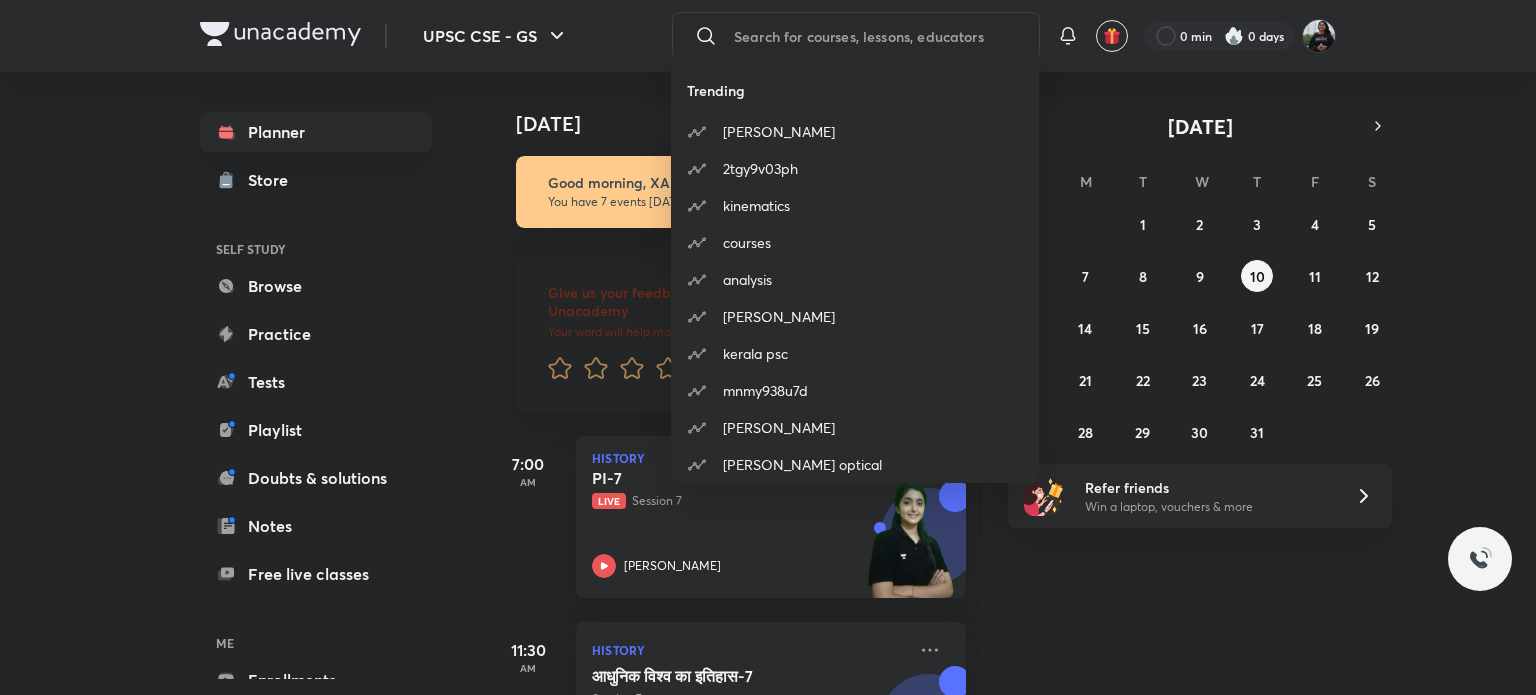 scroll, scrollTop: 0, scrollLeft: 0, axis: both 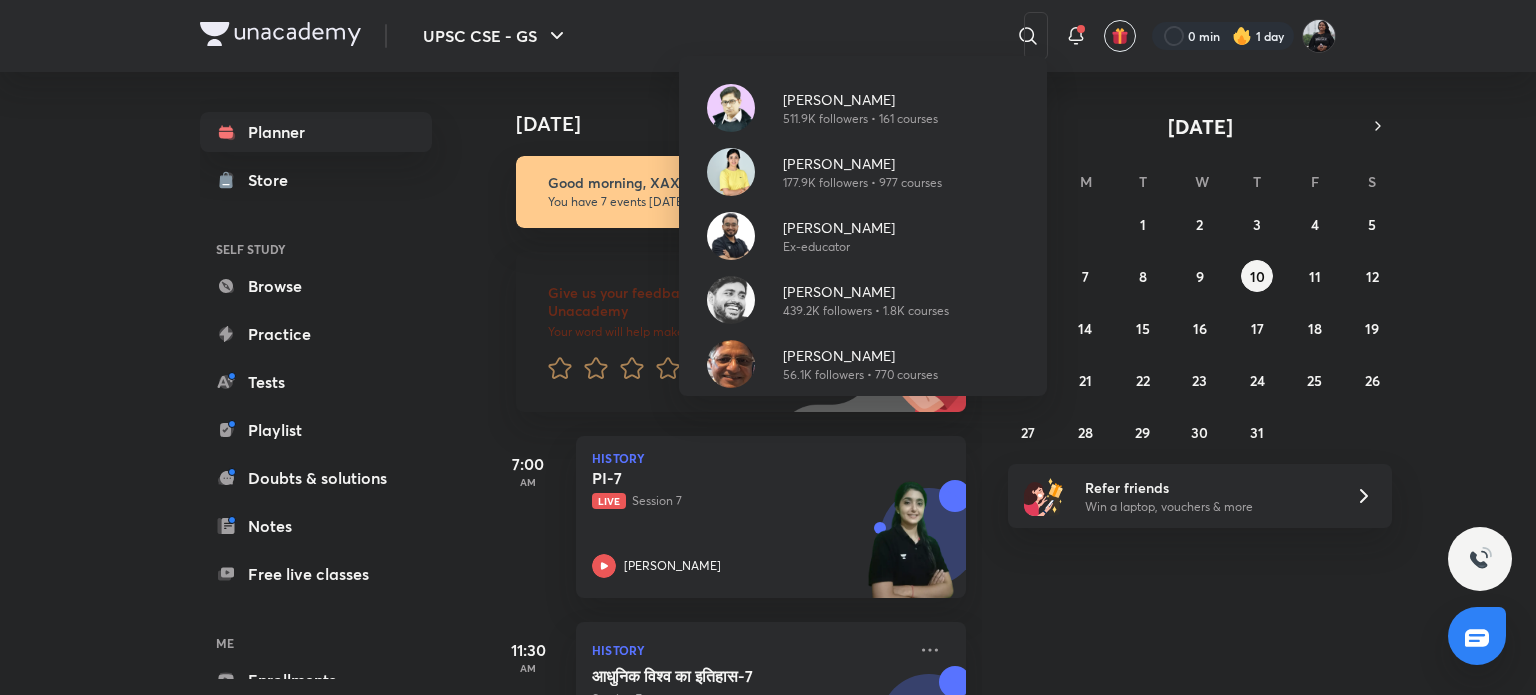 click at bounding box center [731, 300] 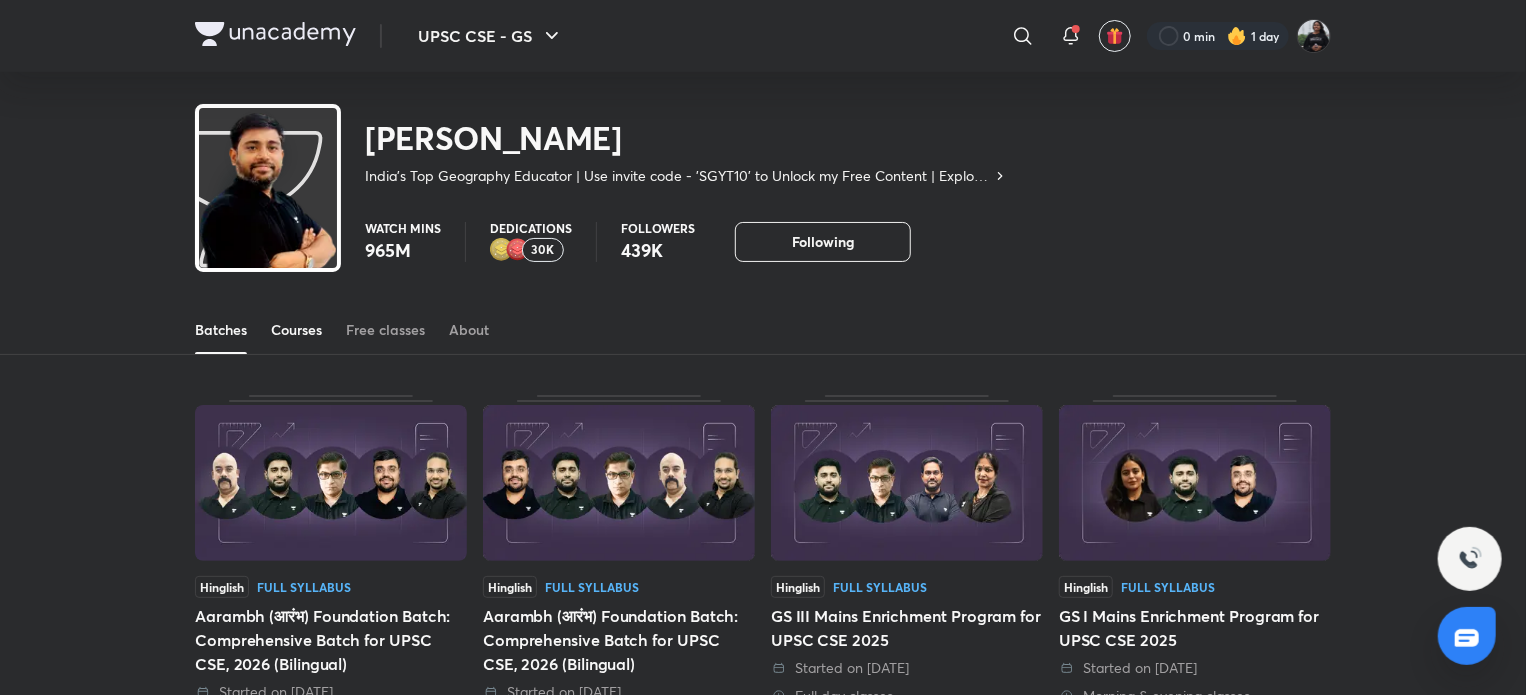 click on "Courses" at bounding box center [296, 330] 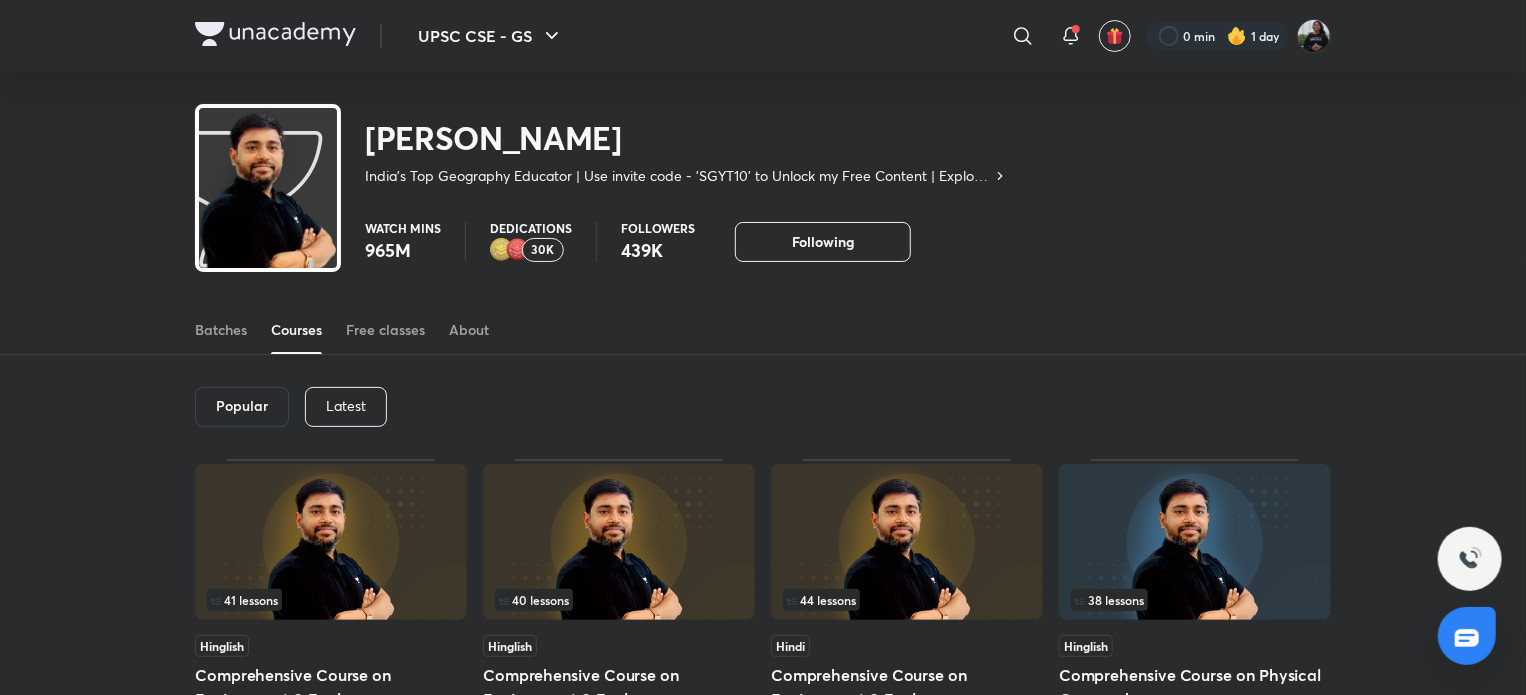 click on "Latest" at bounding box center (346, 406) 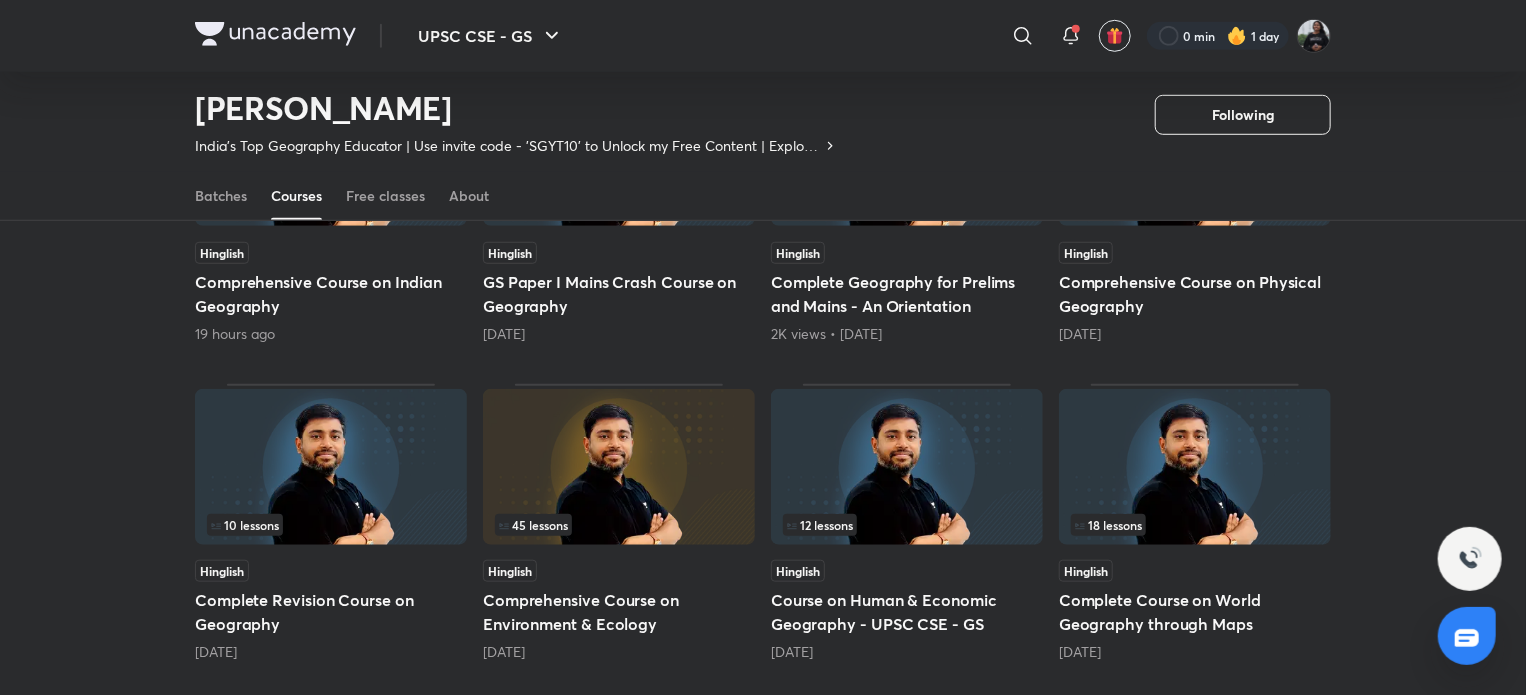 scroll, scrollTop: 680, scrollLeft: 0, axis: vertical 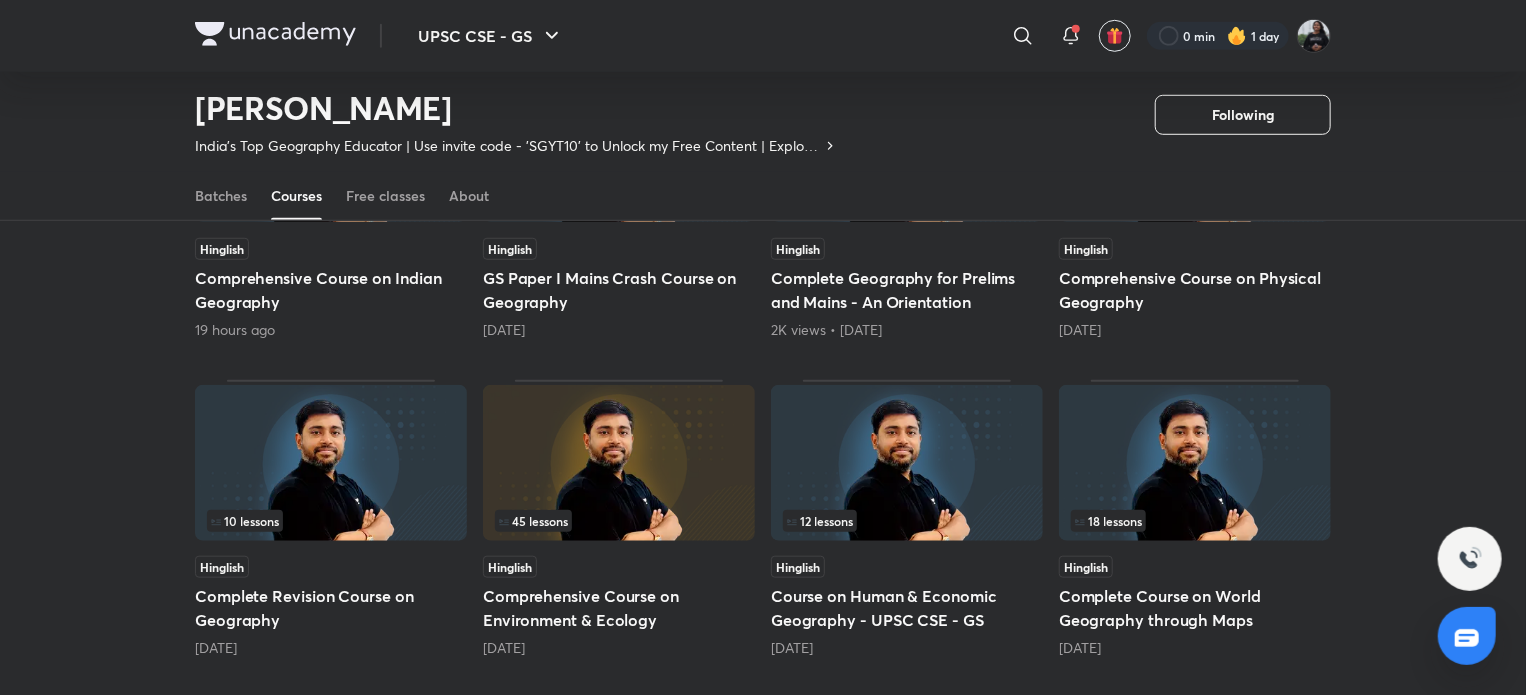 click at bounding box center [619, 463] 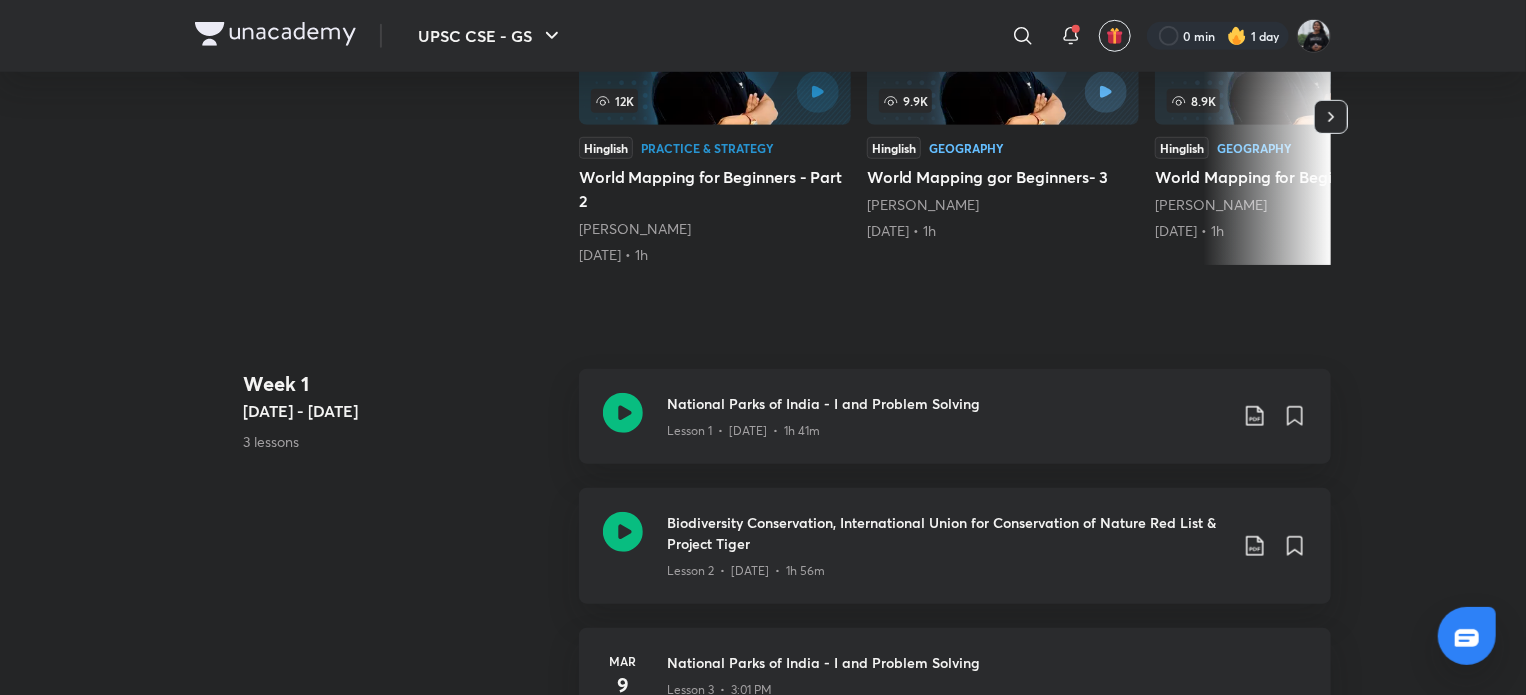 scroll, scrollTop: 0, scrollLeft: 0, axis: both 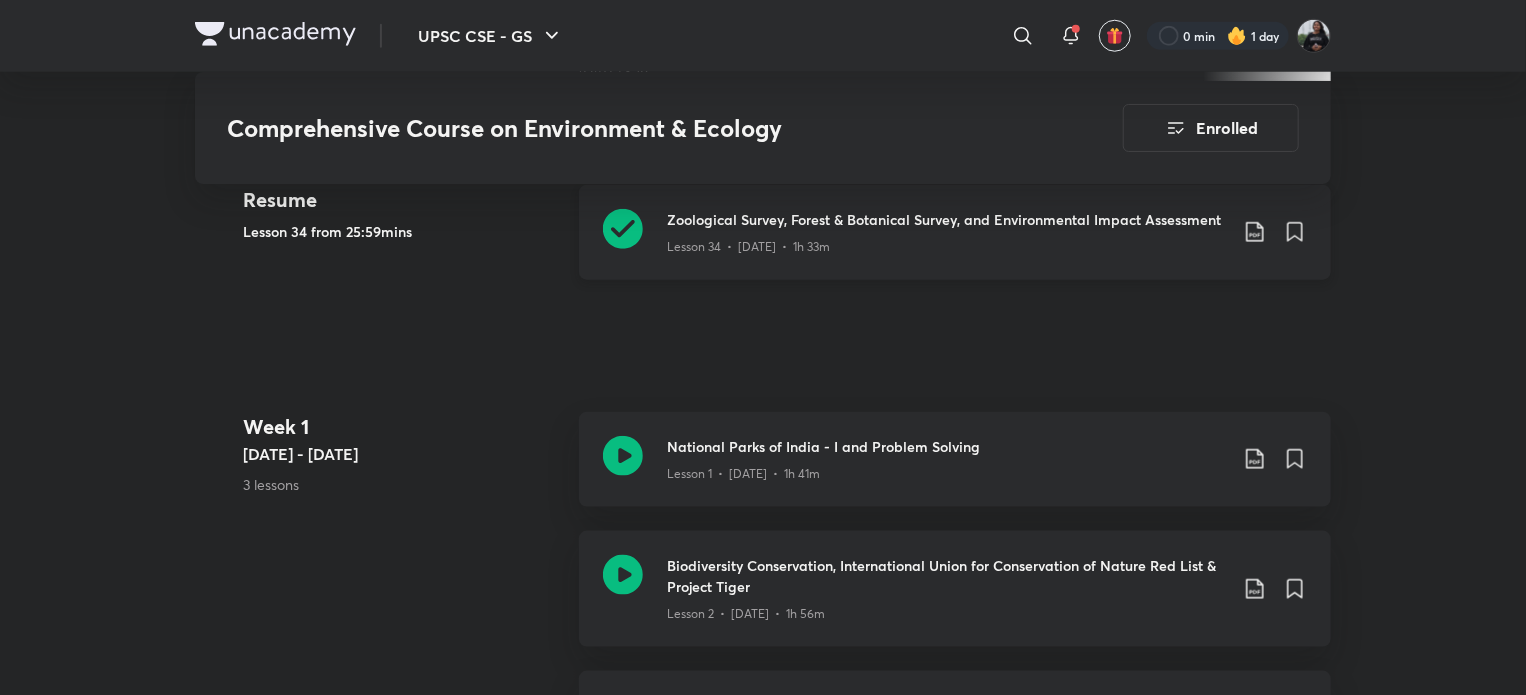 click on "Lesson 34  •  [DATE]  •  1h 33m" at bounding box center (947, 243) 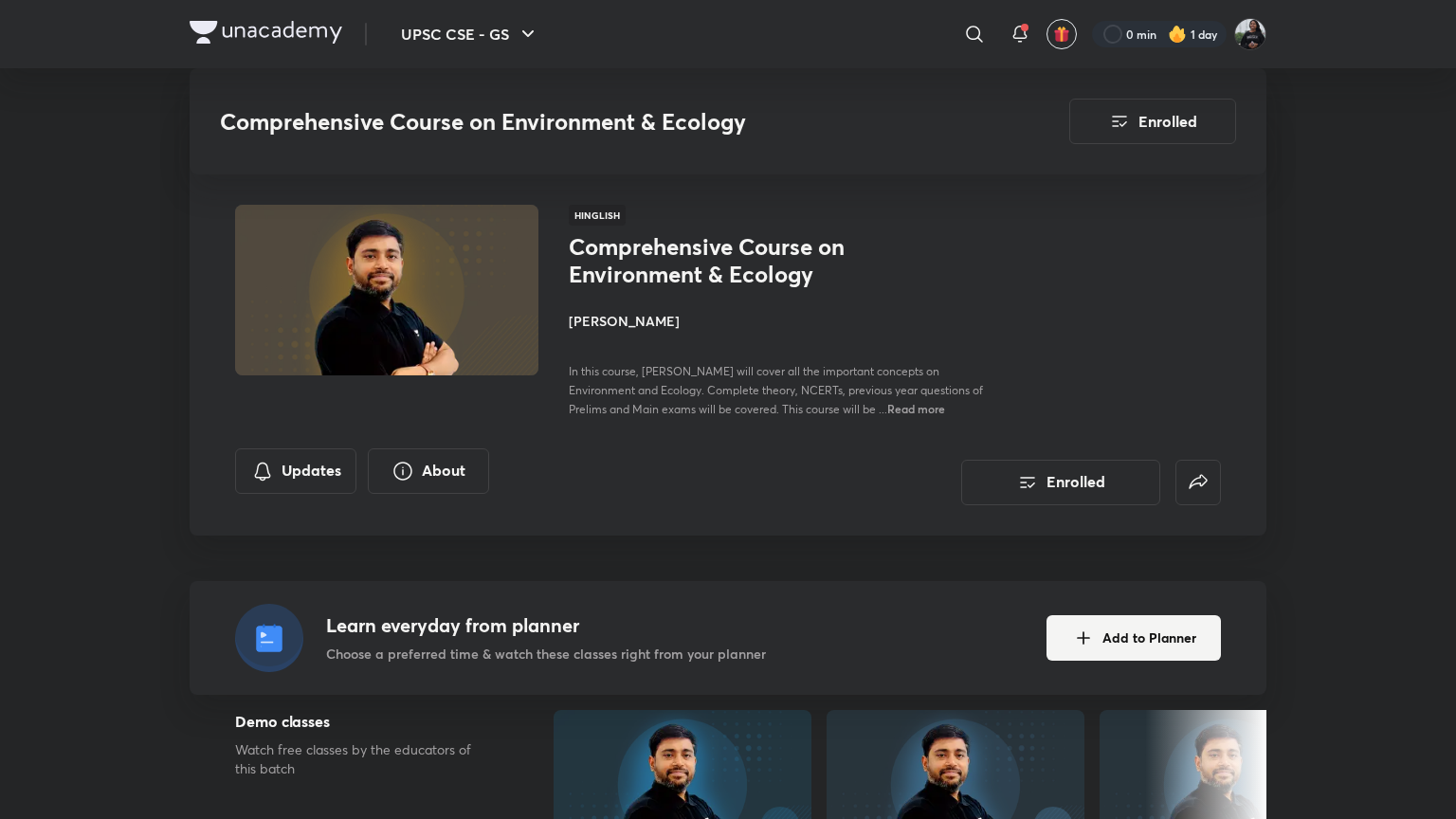 scroll, scrollTop: 914, scrollLeft: 0, axis: vertical 